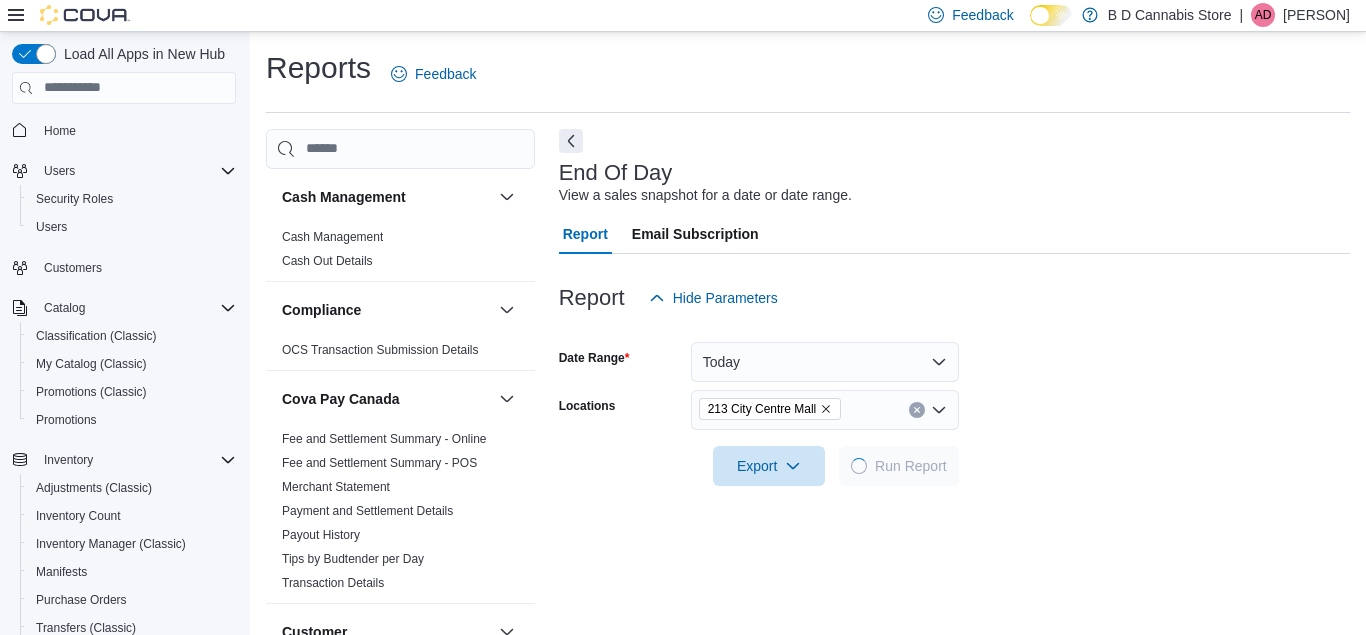 scroll, scrollTop: 332, scrollLeft: 0, axis: vertical 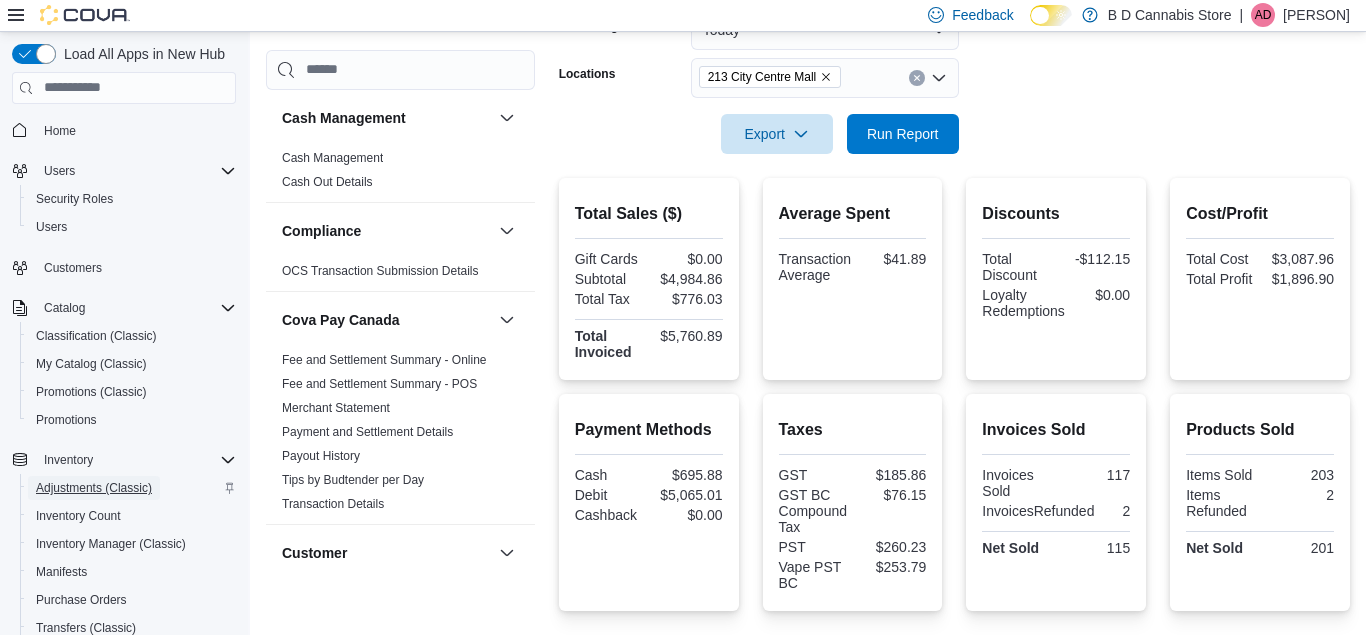click on "Adjustments (Classic)" at bounding box center [94, 488] 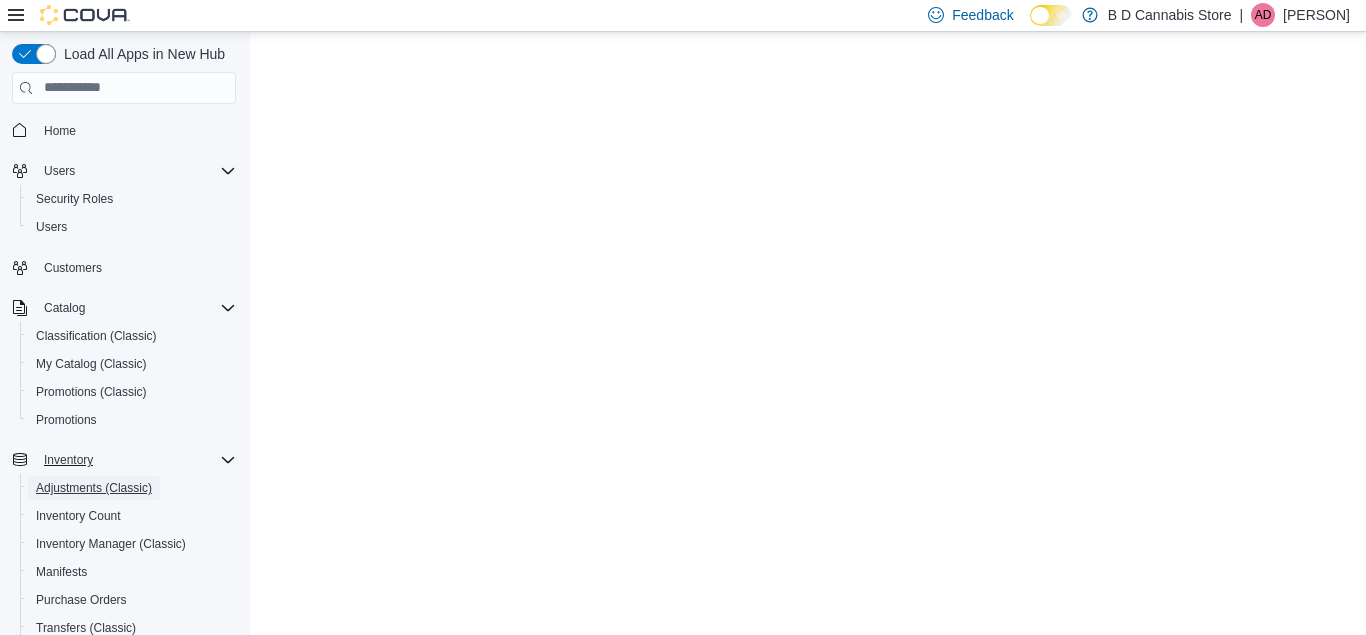 scroll, scrollTop: 0, scrollLeft: 0, axis: both 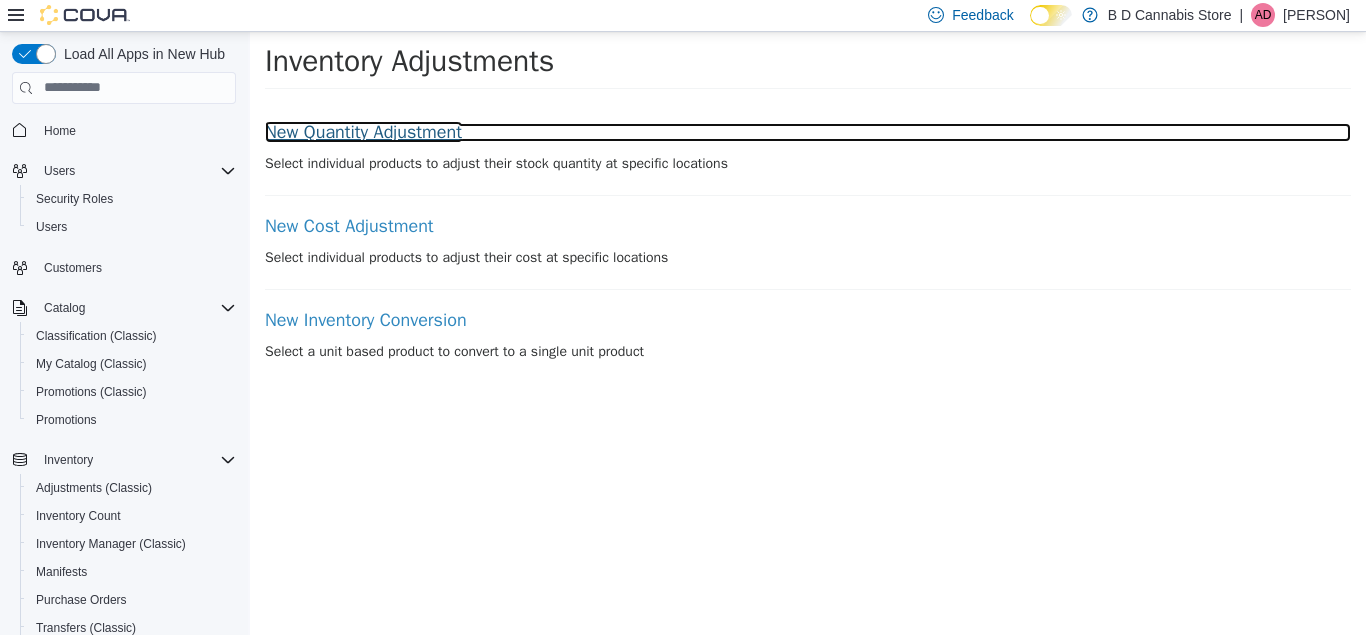 click on "New Quantity Adjustment" at bounding box center [808, 132] 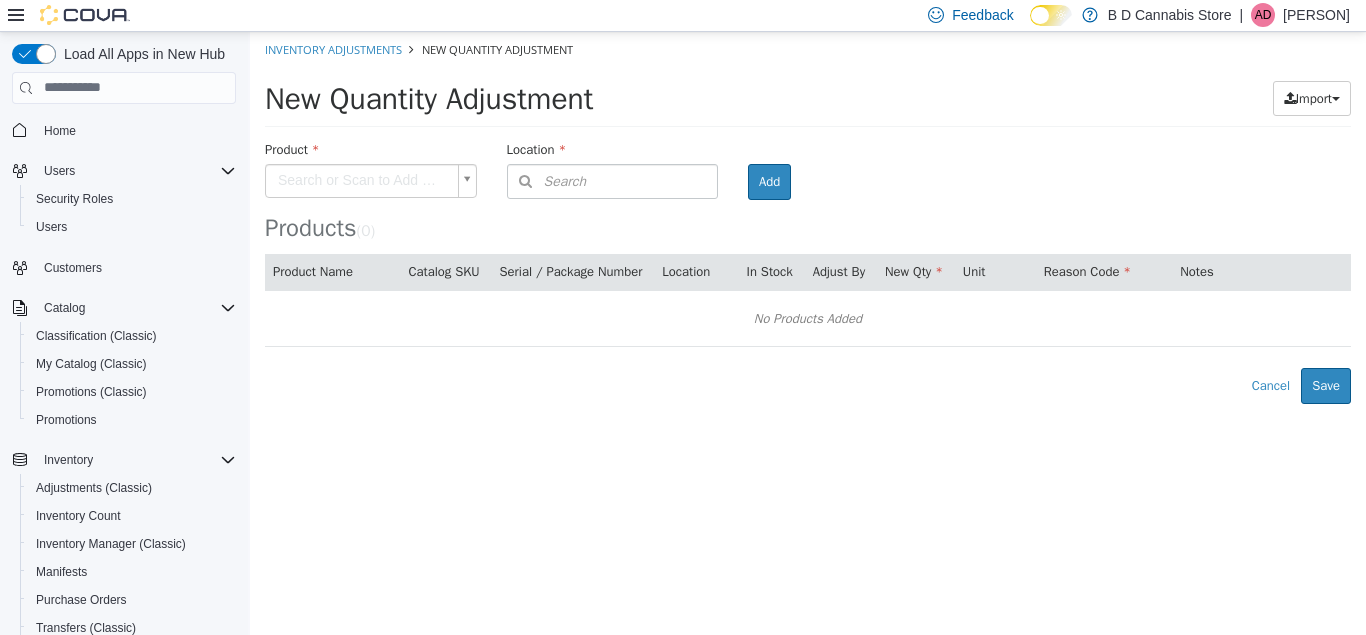 click on "×
Inventory Adjustments
New Quantity Adjustment
New Quantity Adjustment
Import  Inventory Export (.CSV) Package List (.TXT)
Product     Search or Scan to Add Product                             Location Search Type 3 or more characters or browse       B D Cannabis Store     ([NUMBER])             102-4746 Lakelse Ave.             213 City Centre Mall             522 Admirals Road         Room   Add Products  ( 0 ) Product Name Catalog SKU Serial / Package Number Location In Stock Adjust By New Qty Unit Reason Code Notes No Products Added Error saving adjustment please resolve the errors above. Cancel Save" at bounding box center (808, 217) 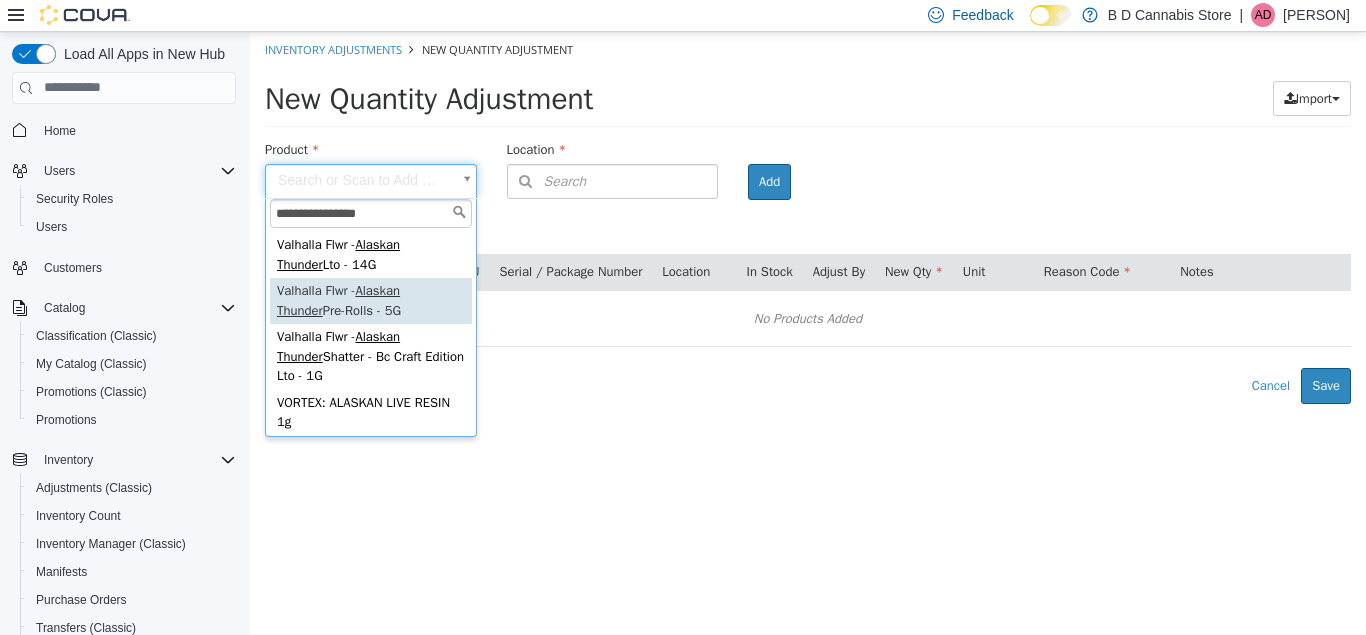 type on "**********" 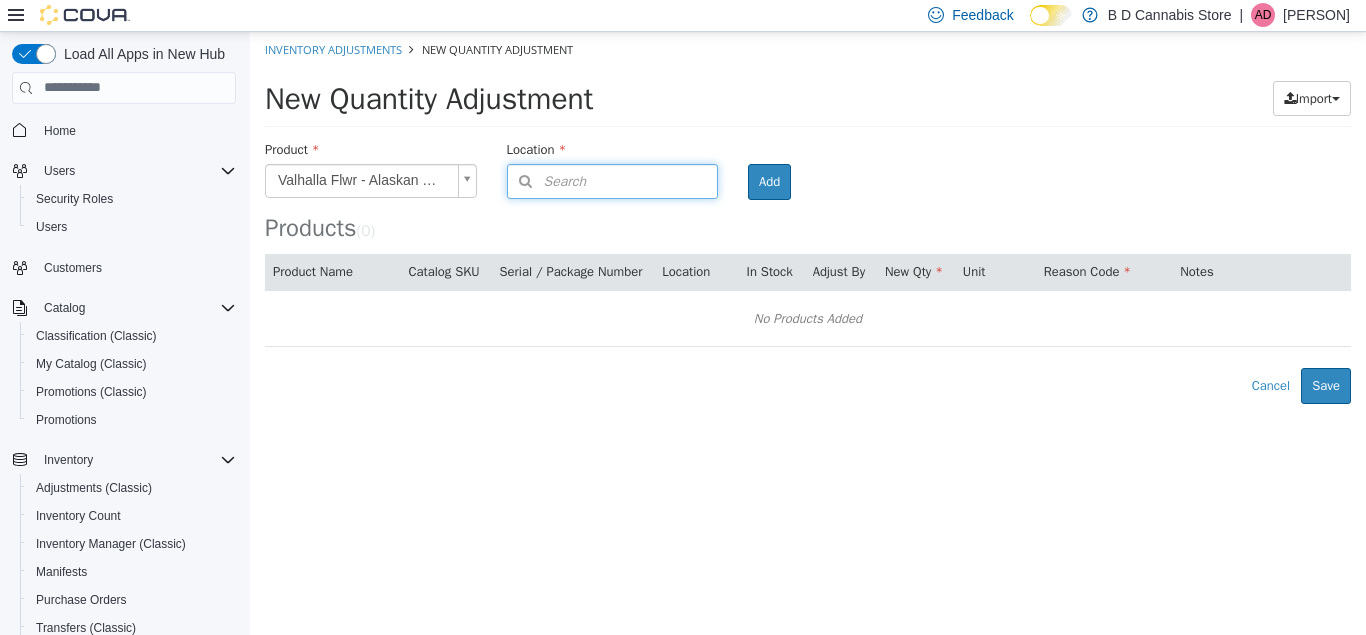 click on "Search" at bounding box center [613, 180] 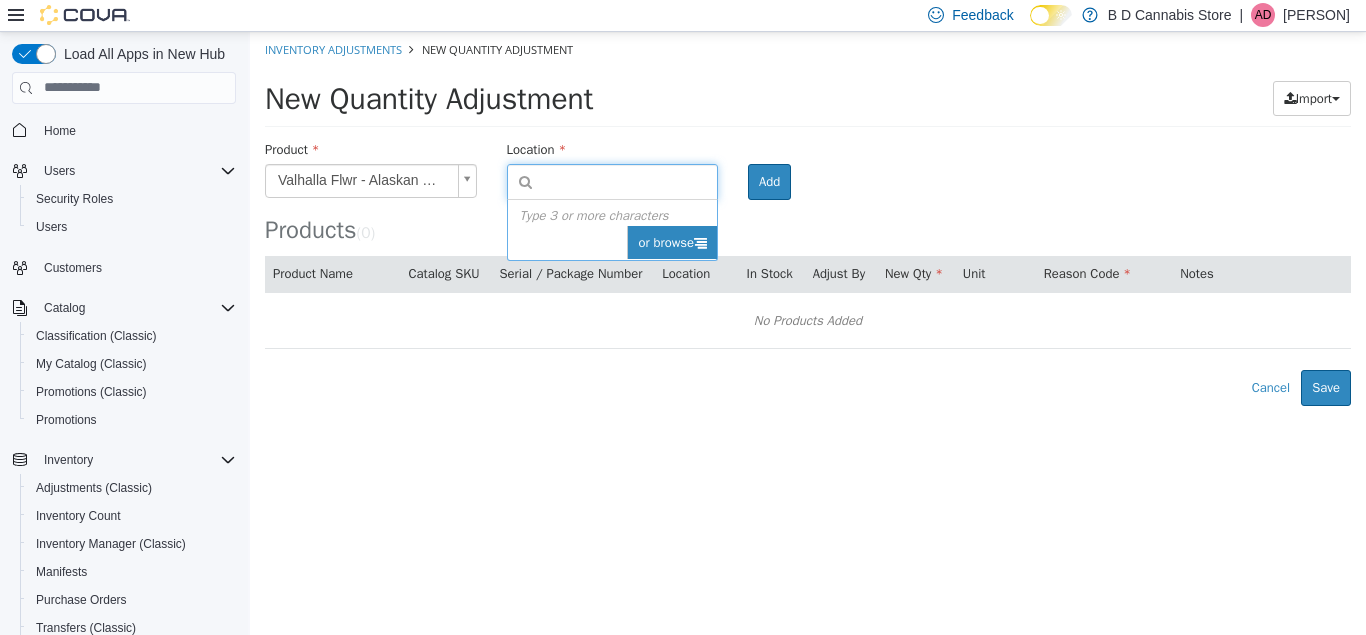 click on "or browse" at bounding box center (672, 242) 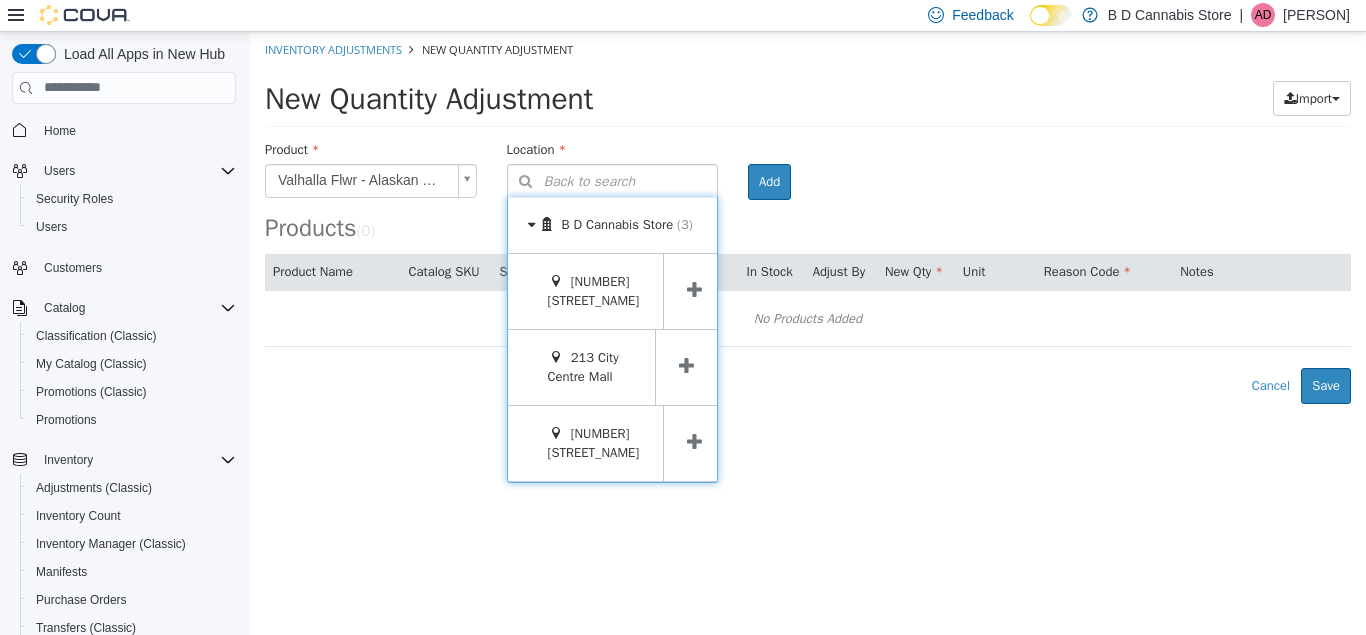 click at bounding box center (686, 365) 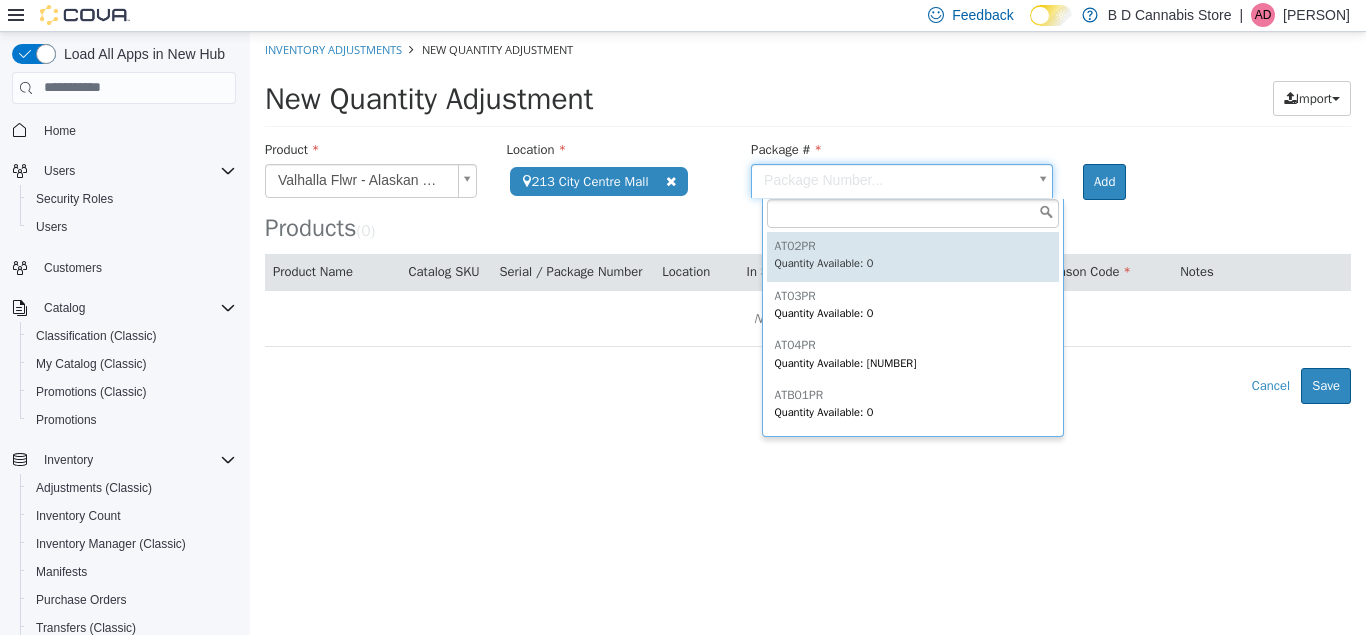 click on "**********" at bounding box center (808, 217) 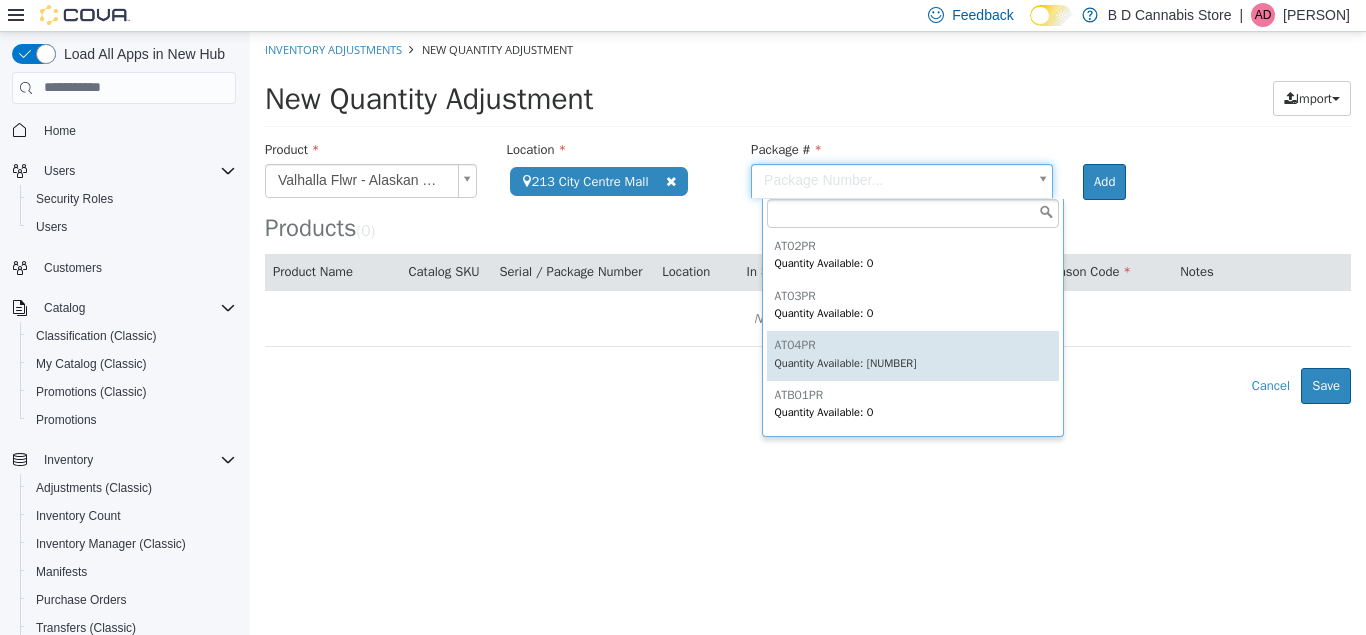 type on "******" 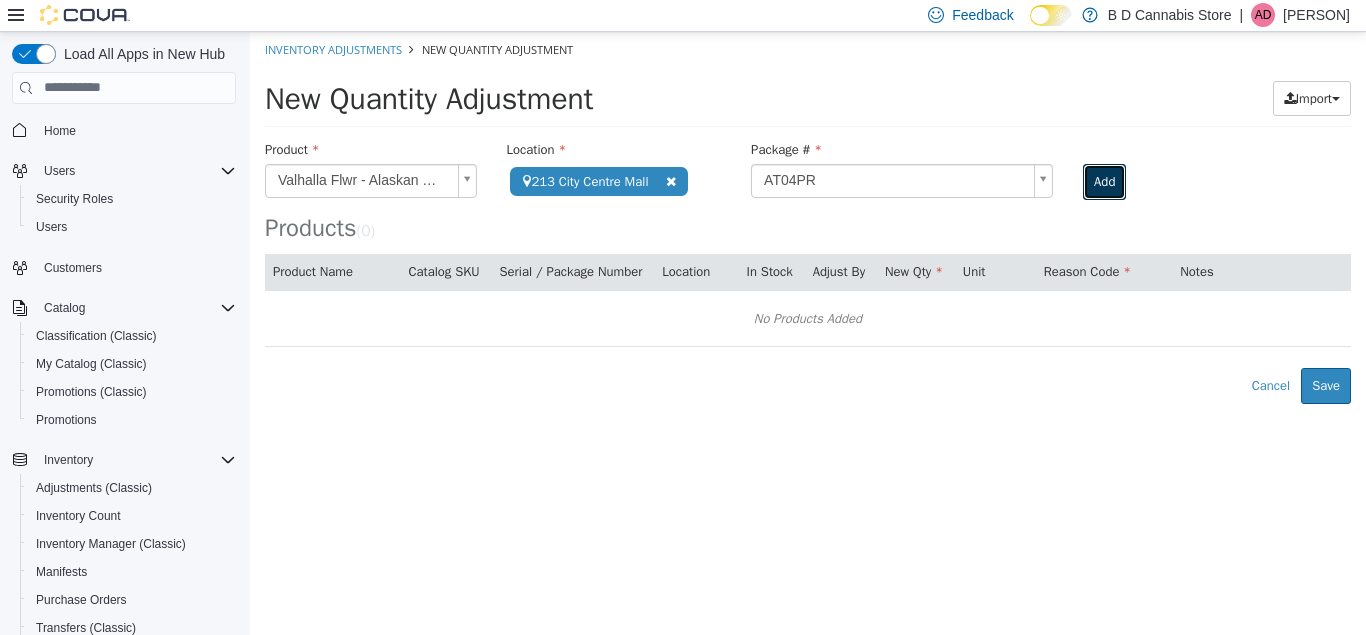 click on "Add" at bounding box center (1104, 181) 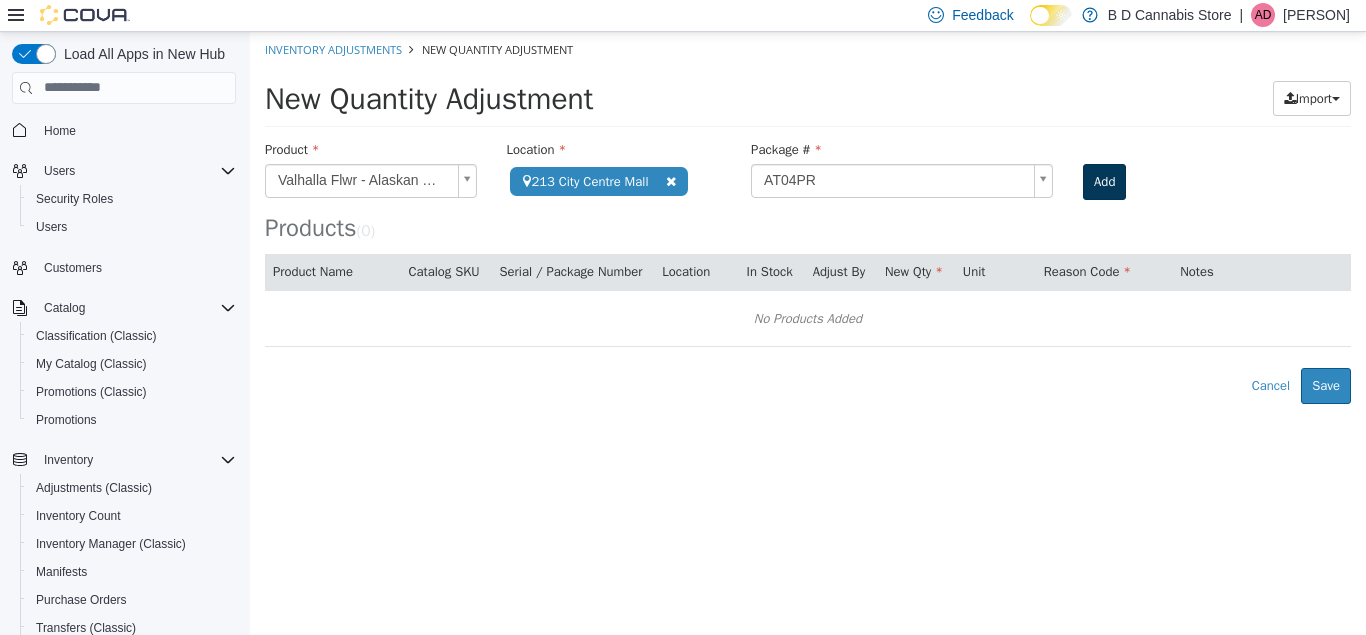 type 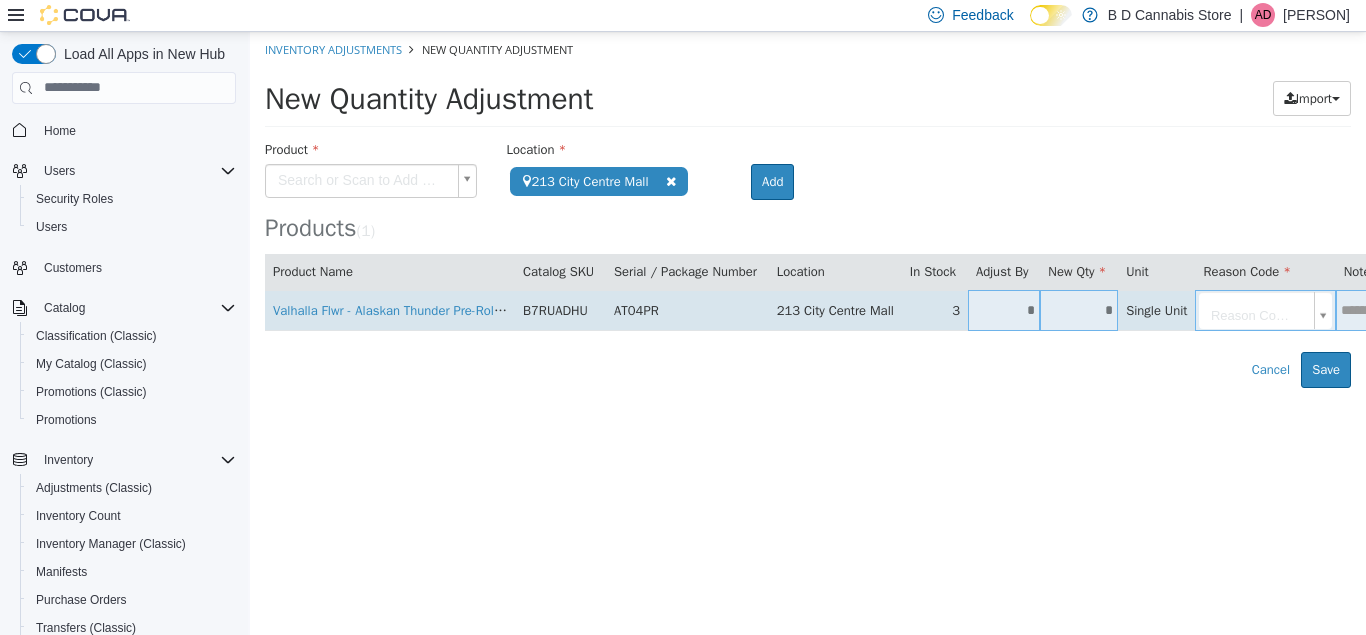 click on "*" at bounding box center (1079, 309) 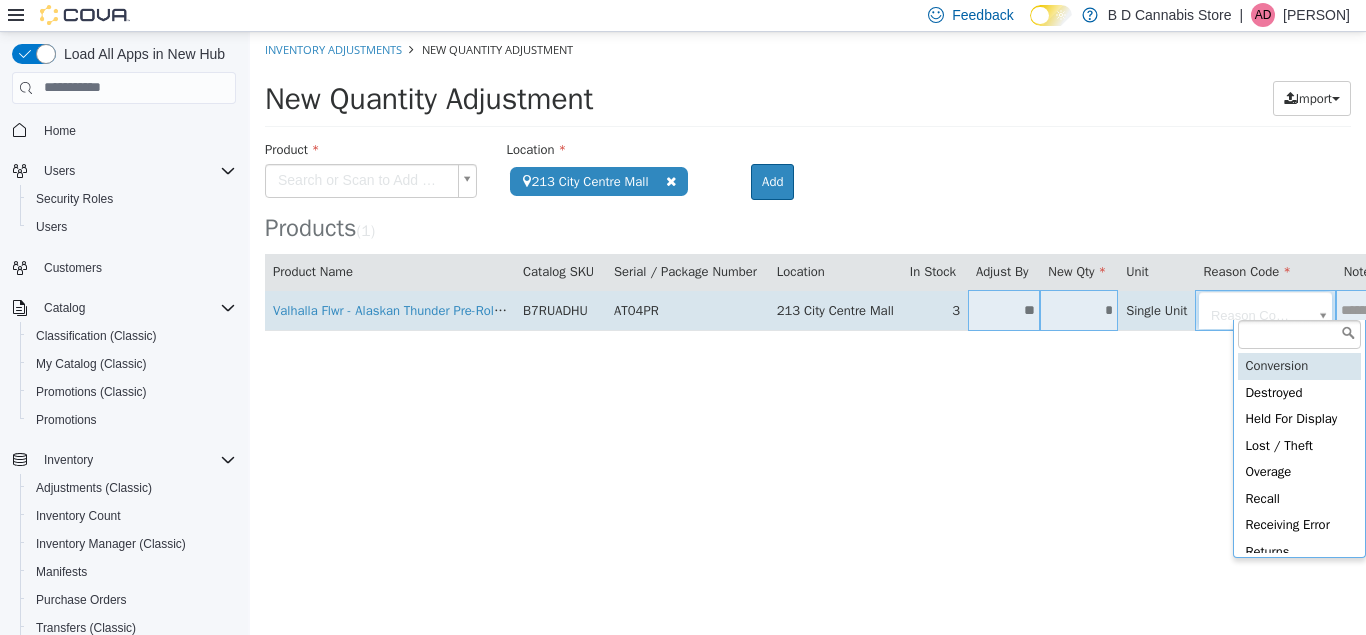 click on "**********" at bounding box center [808, 209] 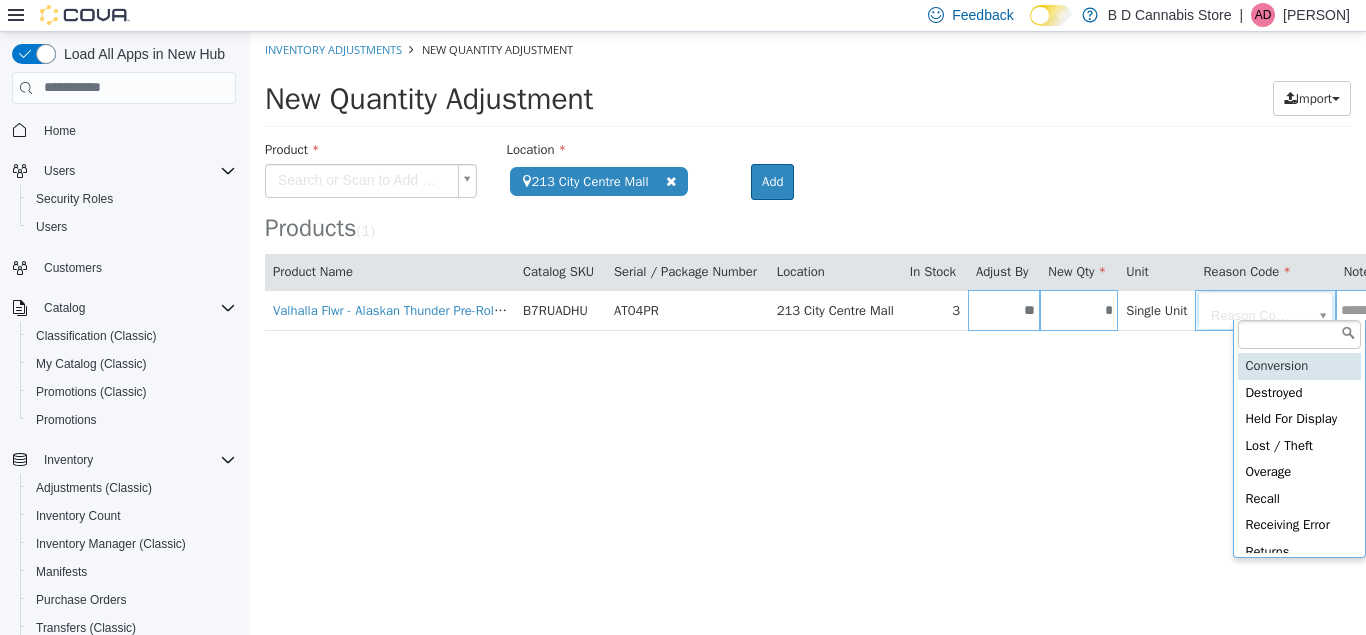type on "**********" 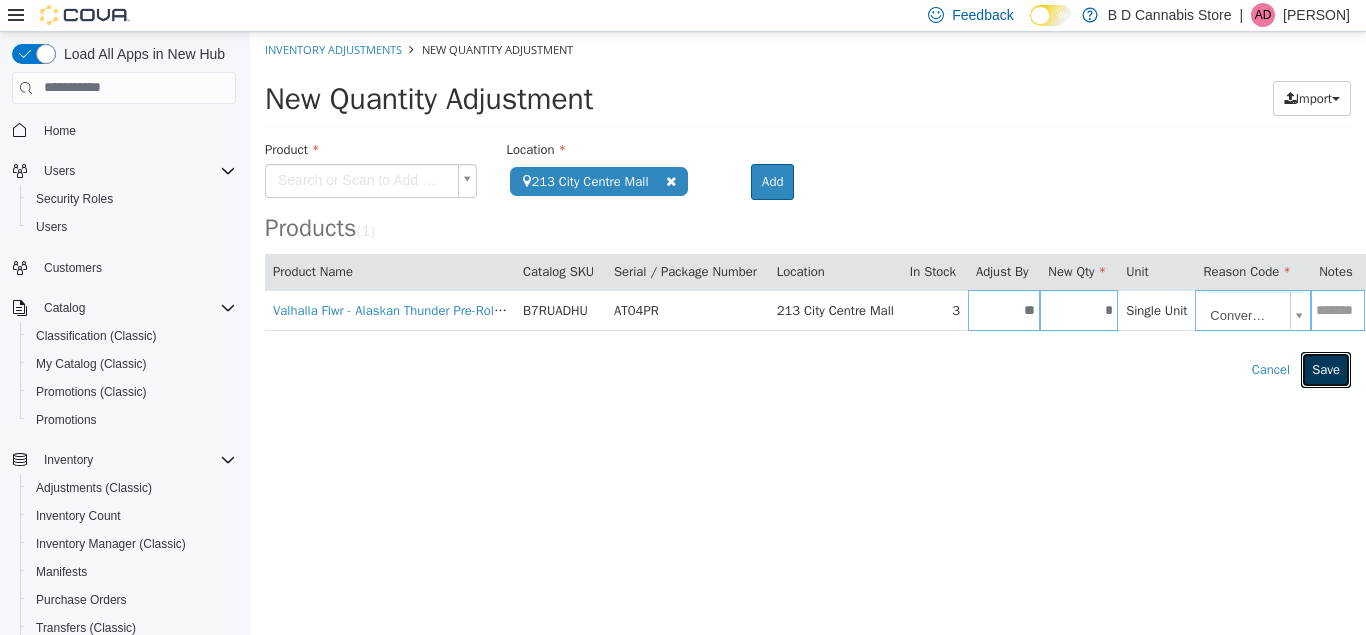 click on "Save" at bounding box center [1326, 369] 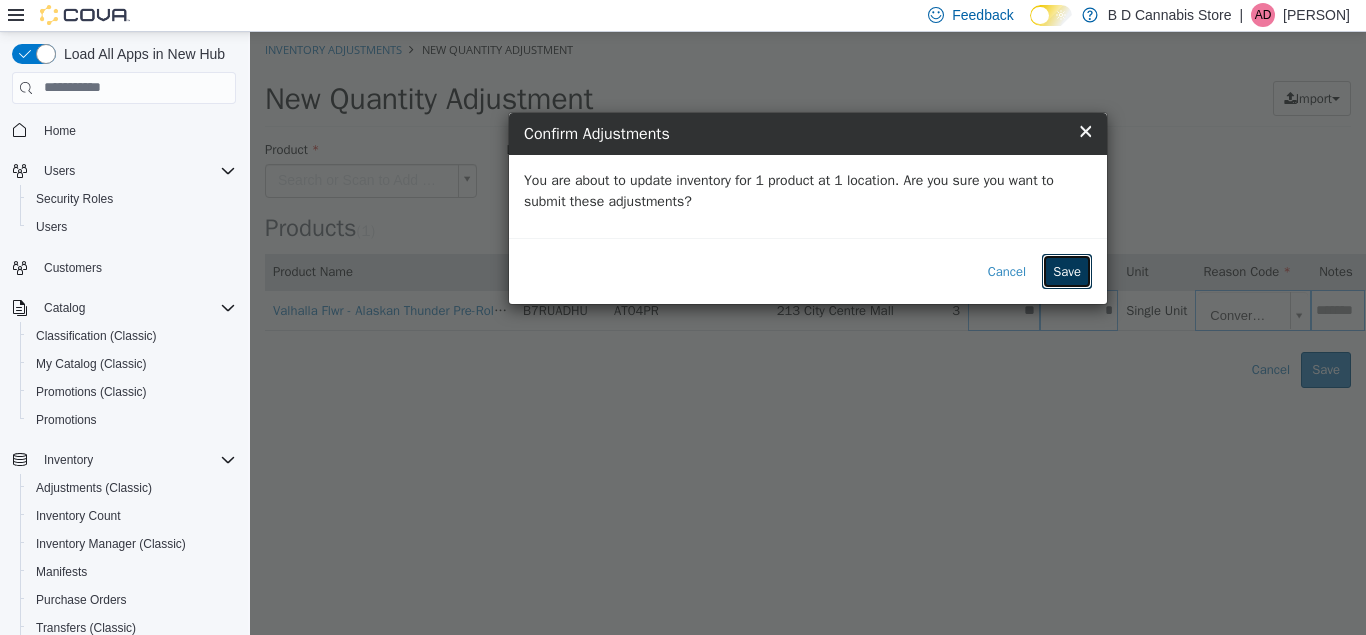 click on "Save" at bounding box center (1067, 271) 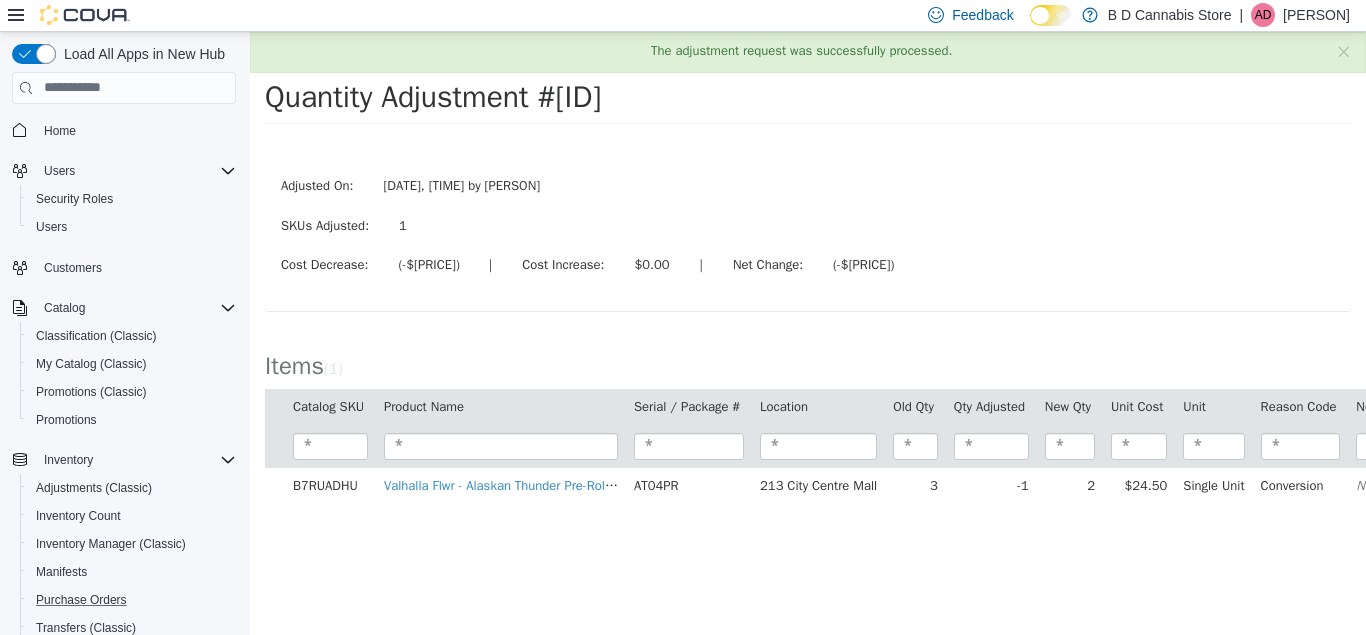 click on "Purchase Orders" at bounding box center [132, 600] 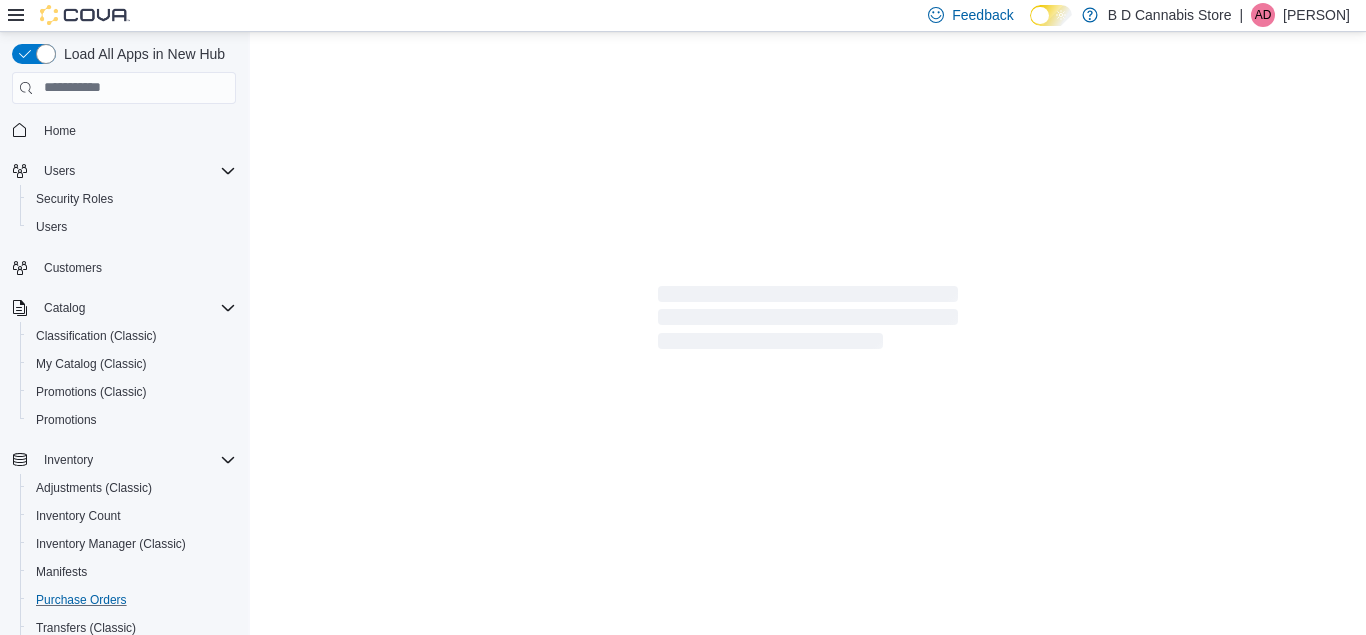 type 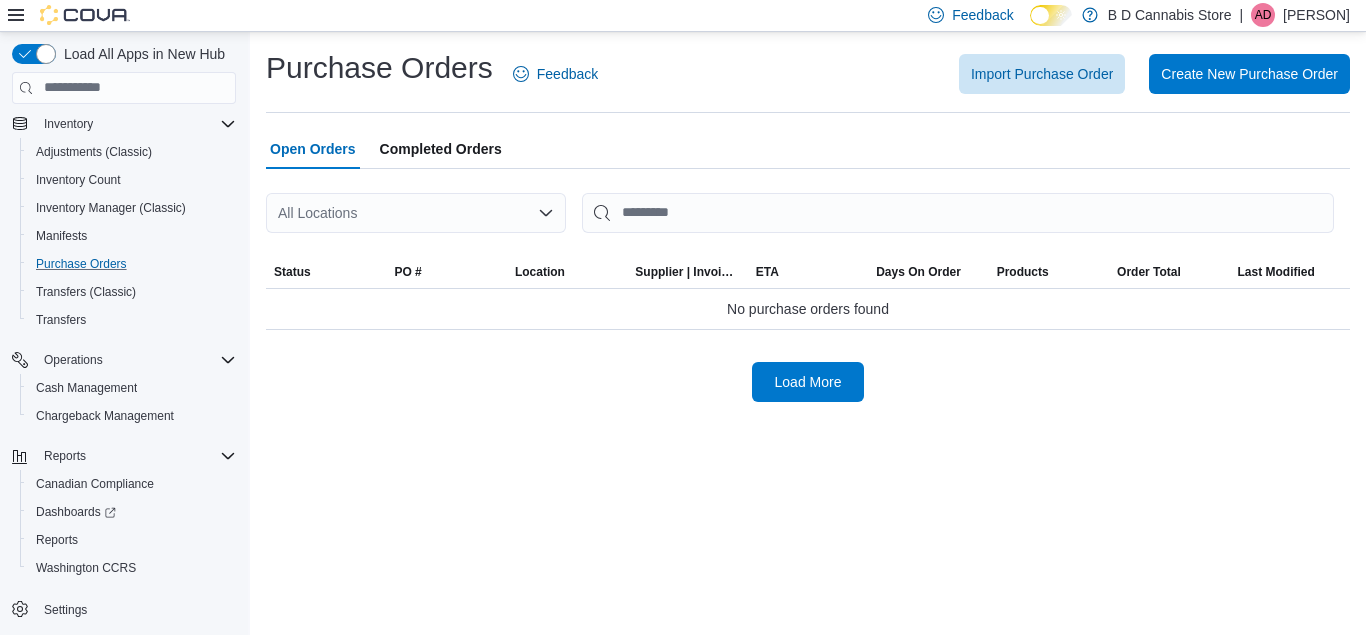 scroll, scrollTop: 339, scrollLeft: 0, axis: vertical 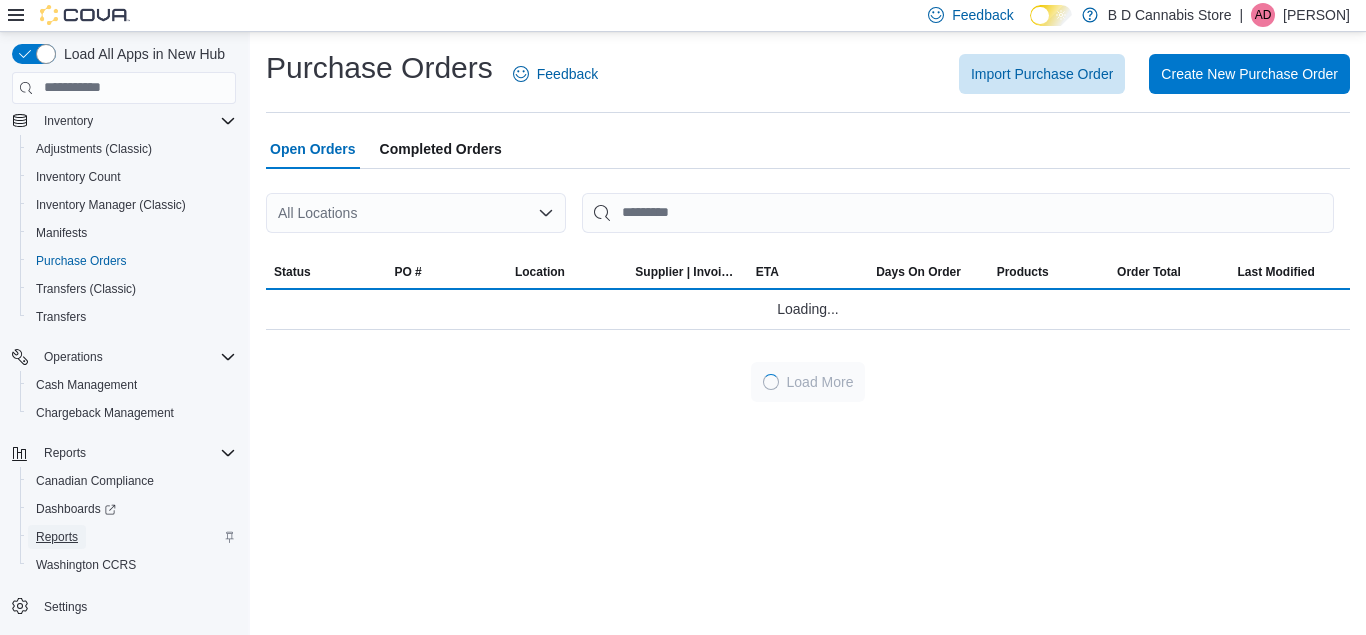 click on "Reports" at bounding box center [57, 537] 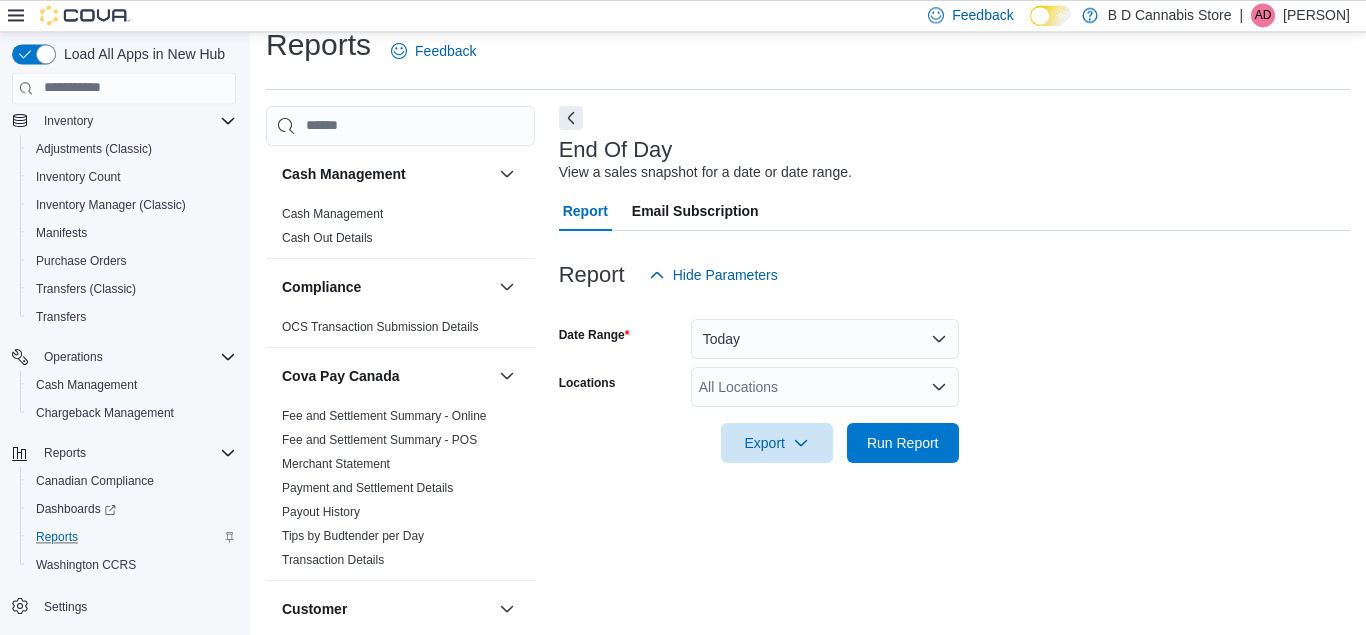 scroll, scrollTop: 26, scrollLeft: 0, axis: vertical 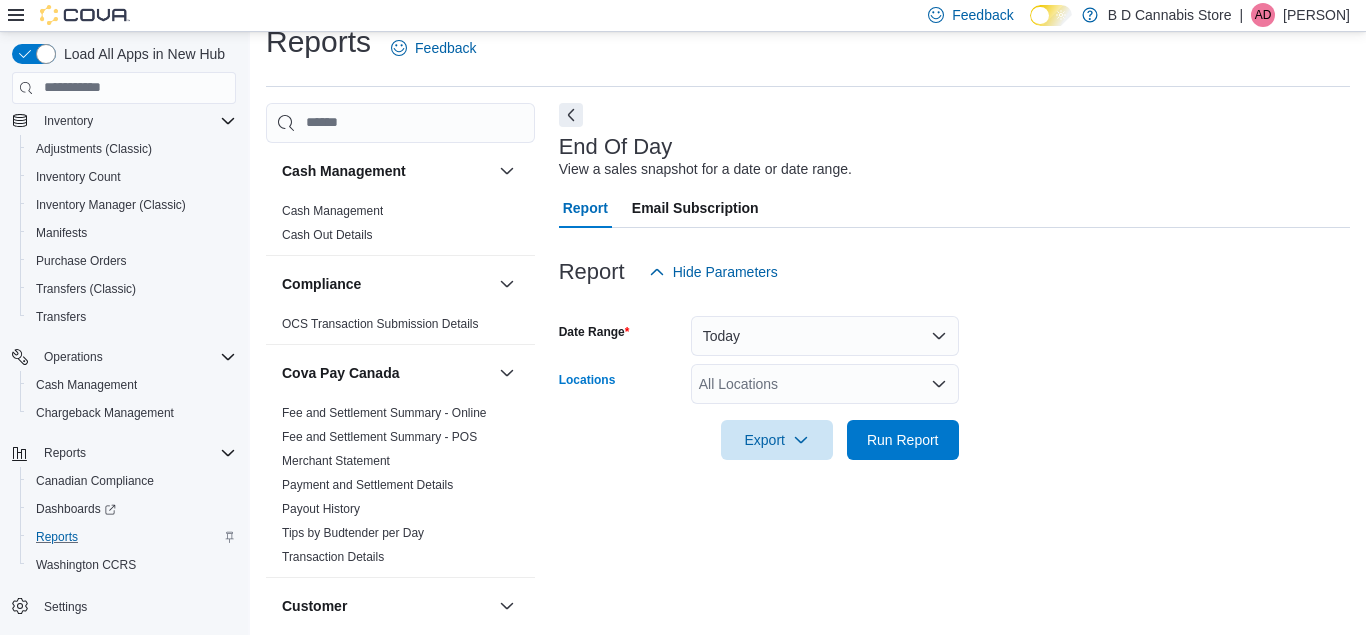 click on "All Locations" at bounding box center [825, 384] 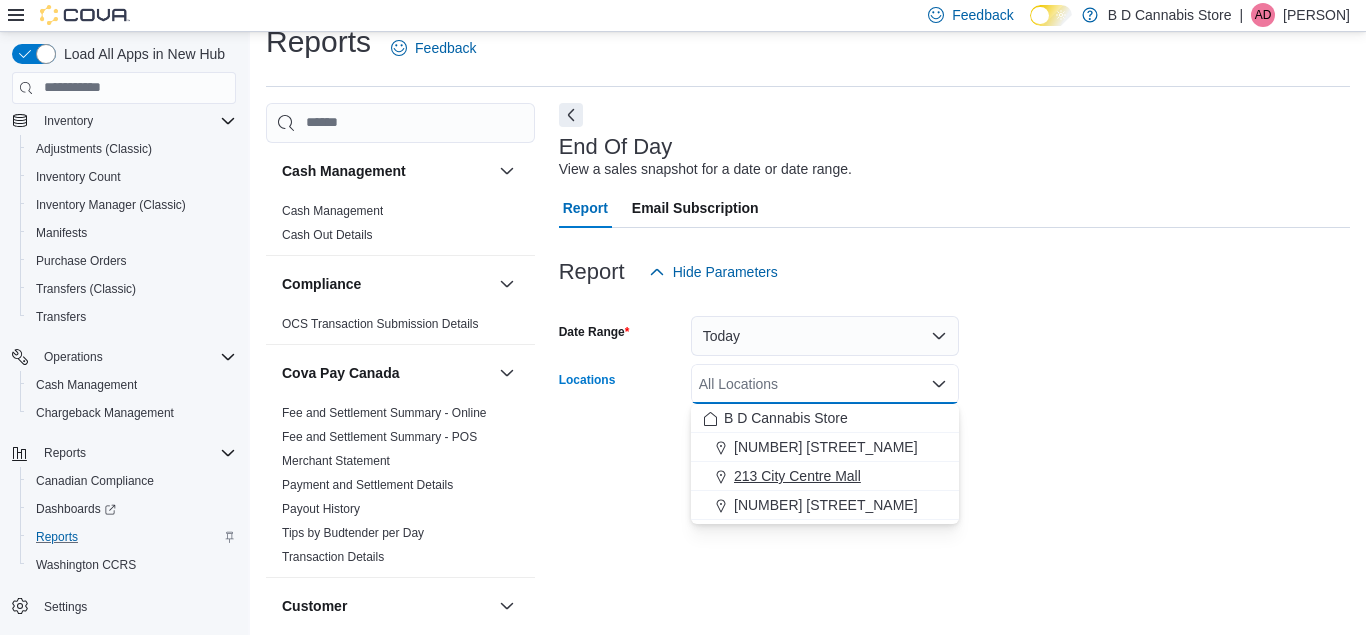 click on "213 City Centre Mall" at bounding box center [797, 476] 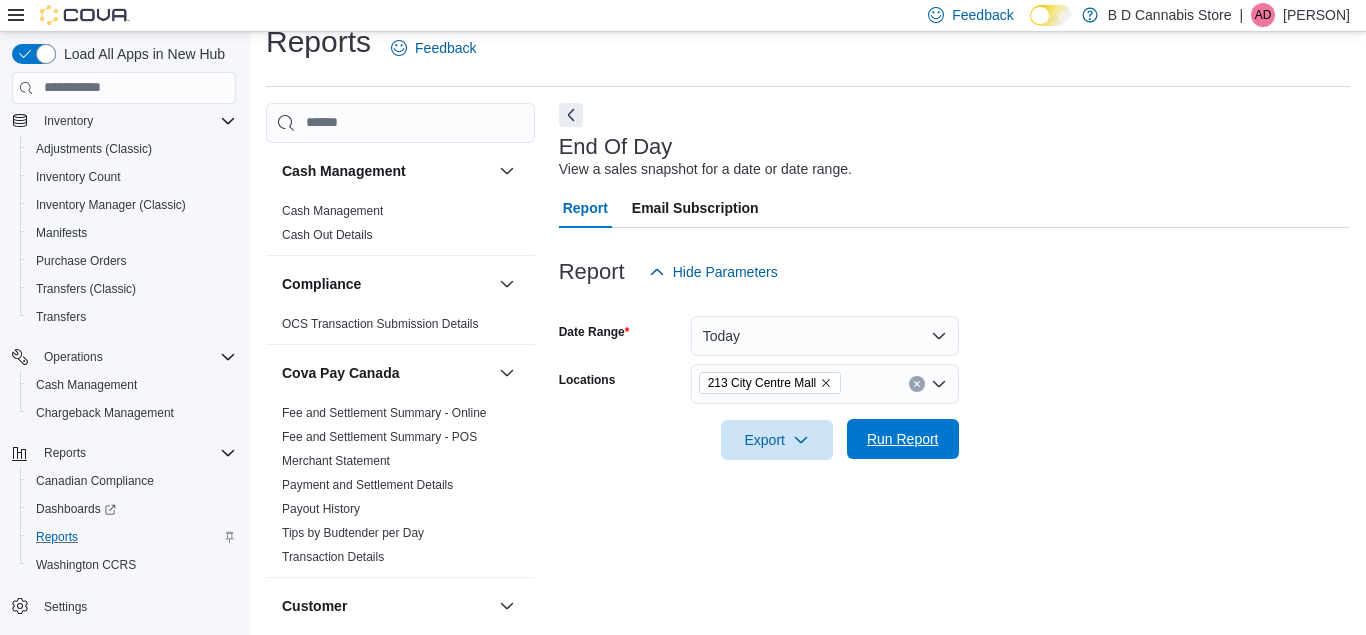 drag, startPoint x: 992, startPoint y: 429, endPoint x: 930, endPoint y: 429, distance: 62 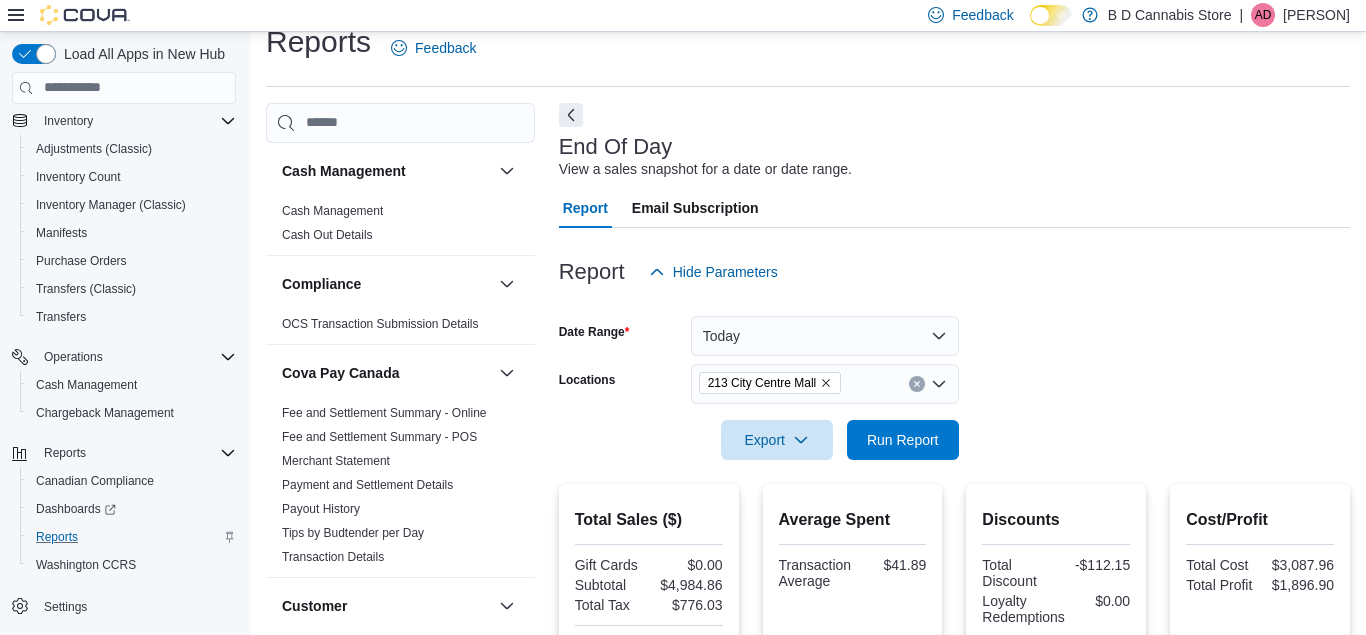 click at bounding box center [954, 412] 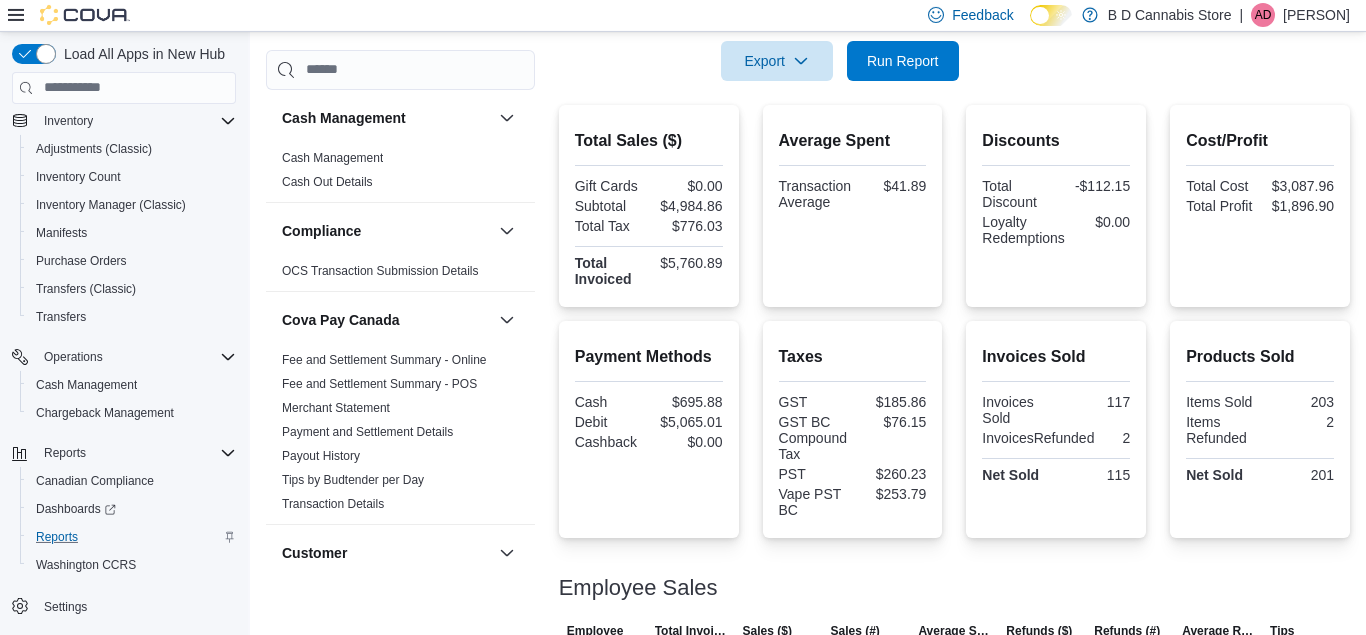 scroll, scrollTop: 398, scrollLeft: 0, axis: vertical 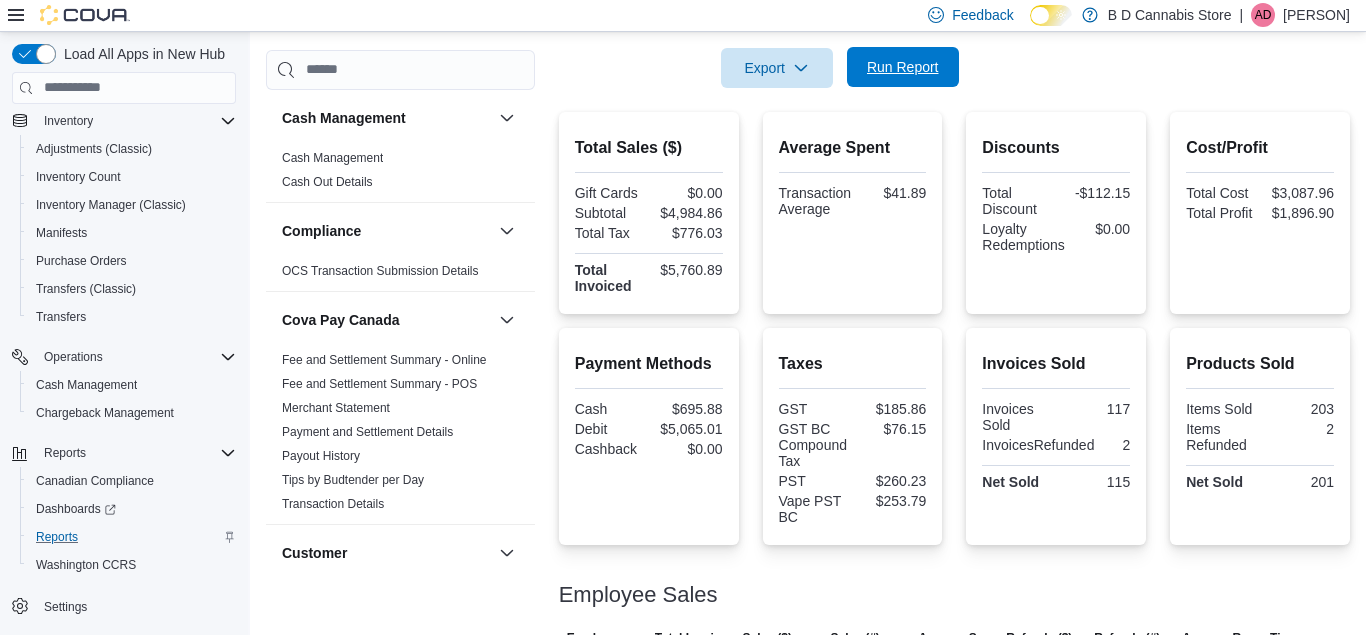click on "Run Report" at bounding box center [903, 67] 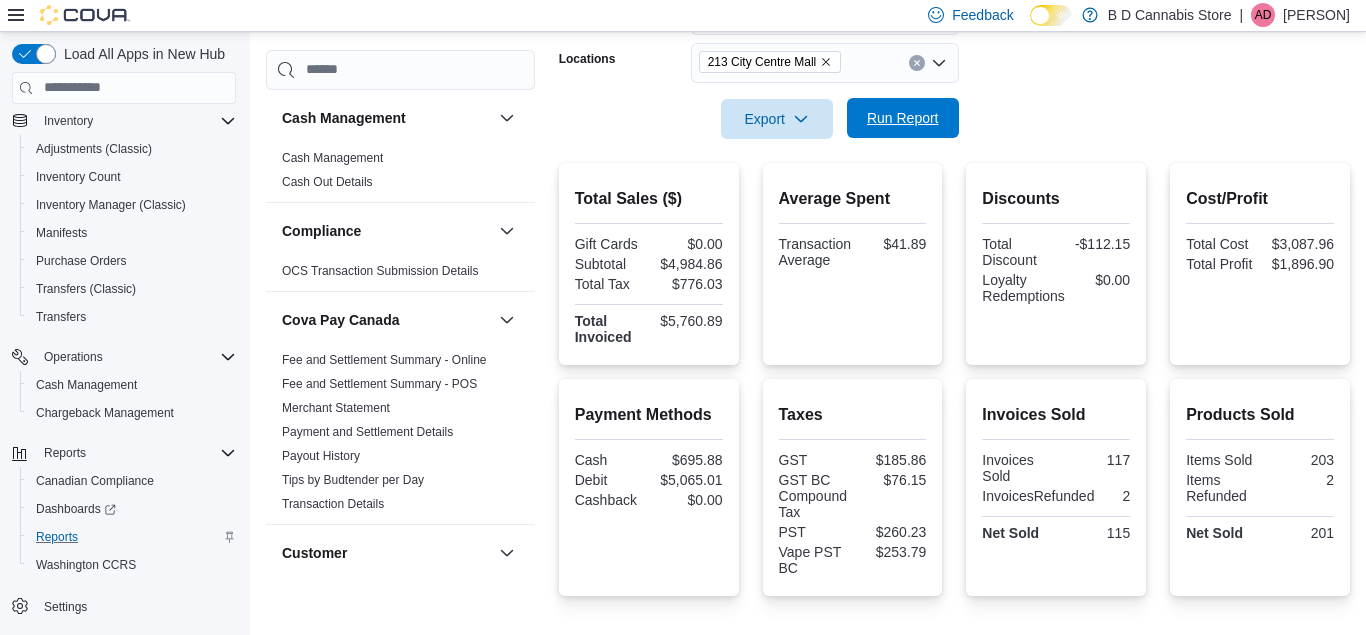 scroll, scrollTop: 296, scrollLeft: 0, axis: vertical 